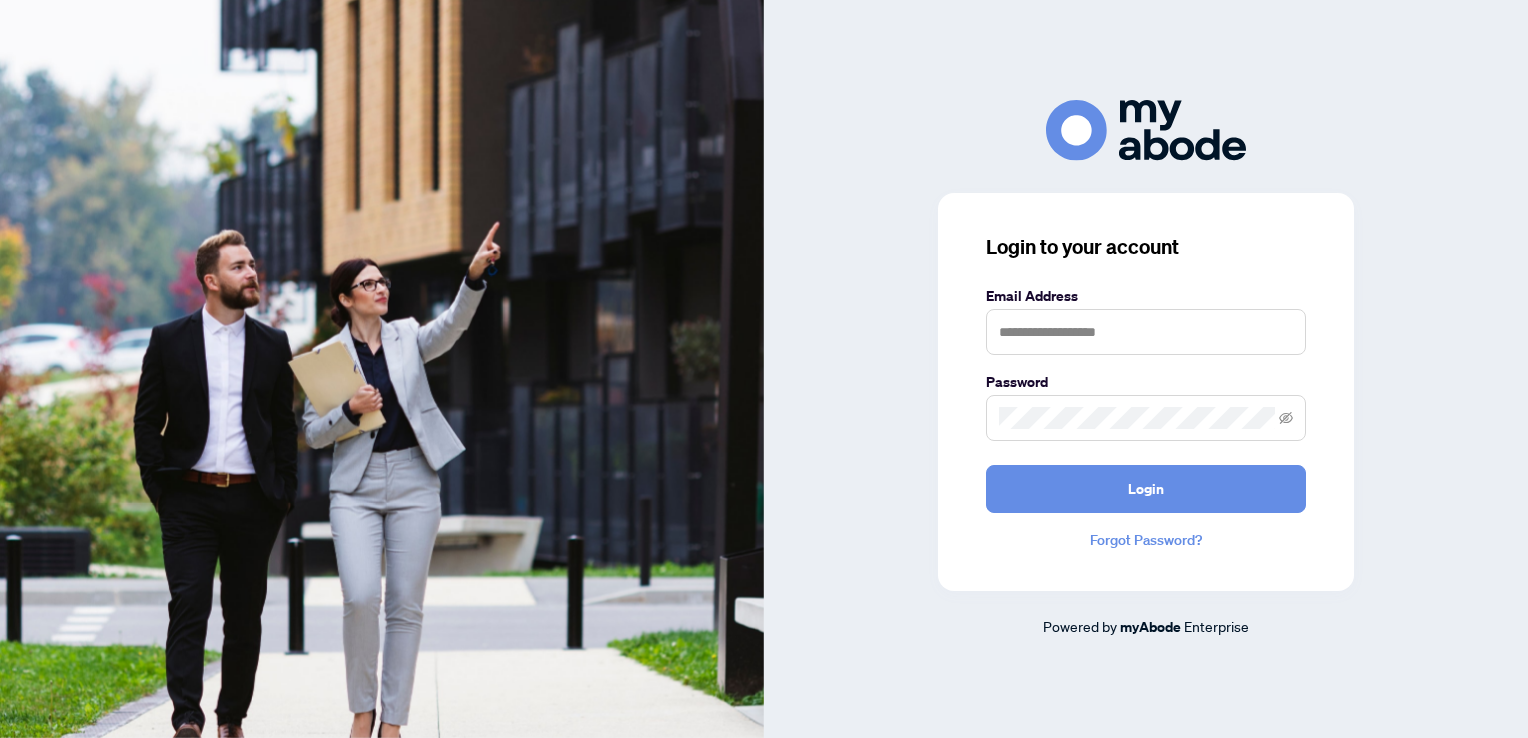 scroll, scrollTop: 0, scrollLeft: 0, axis: both 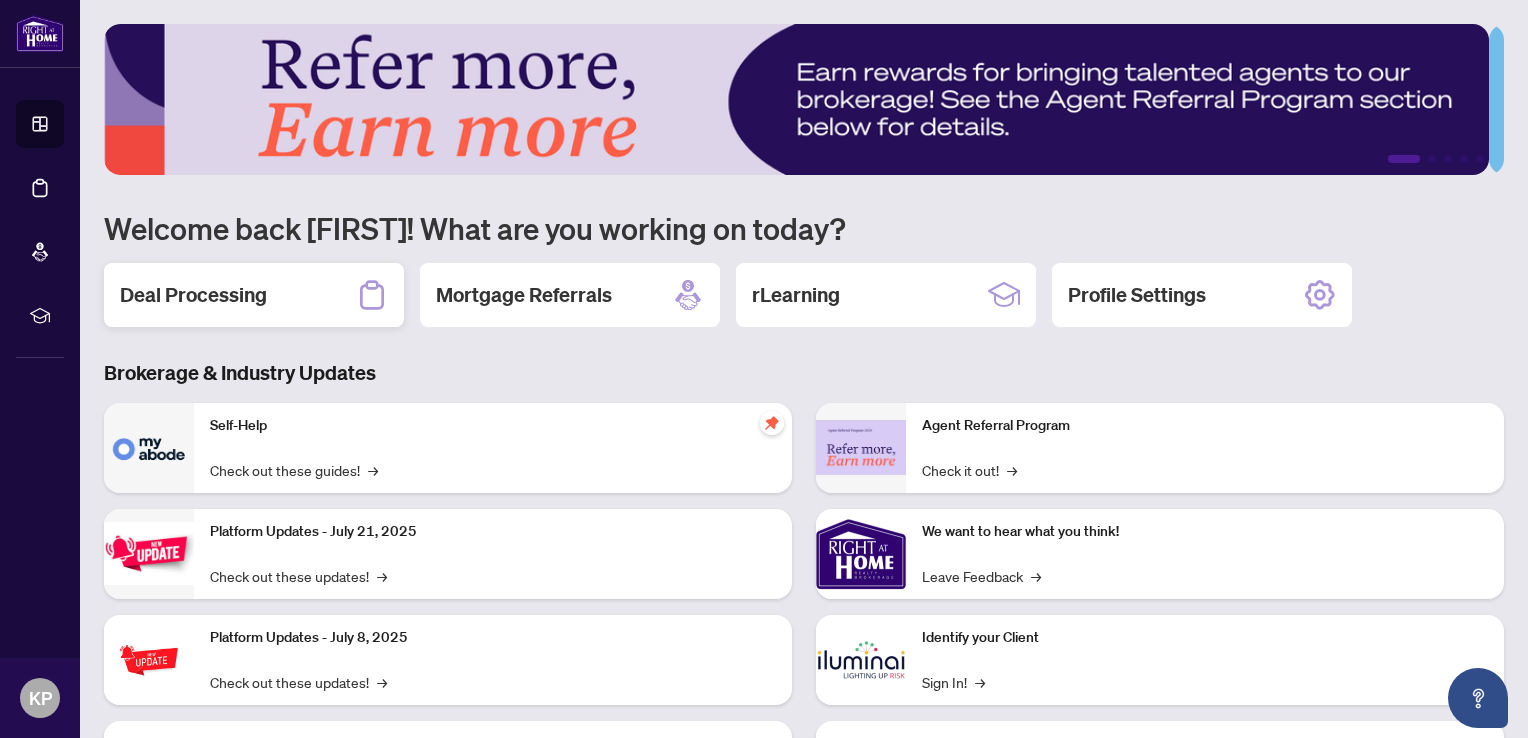 click on "Deal Processing" at bounding box center (254, 295) 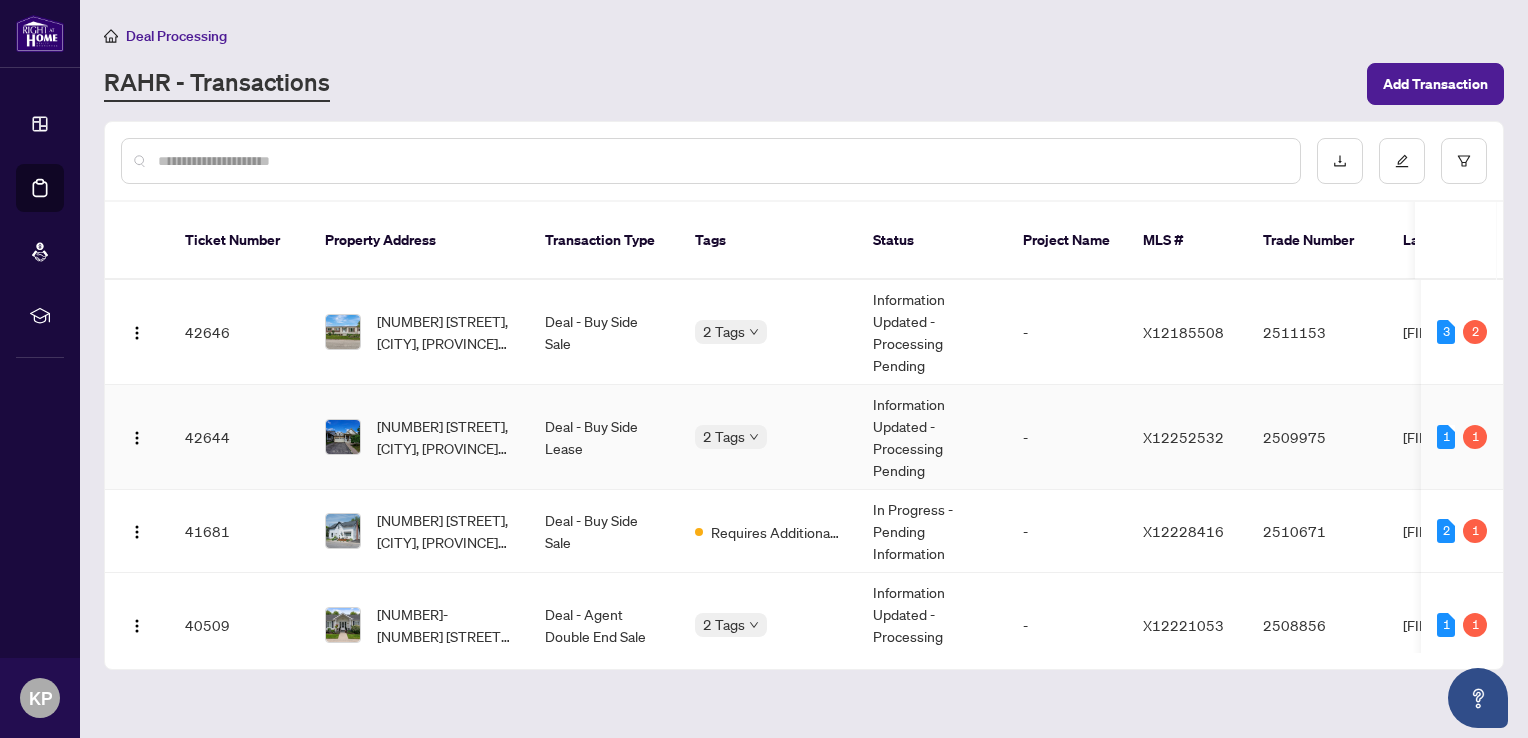 click on "Deal - Buy Side Lease" at bounding box center [604, 437] 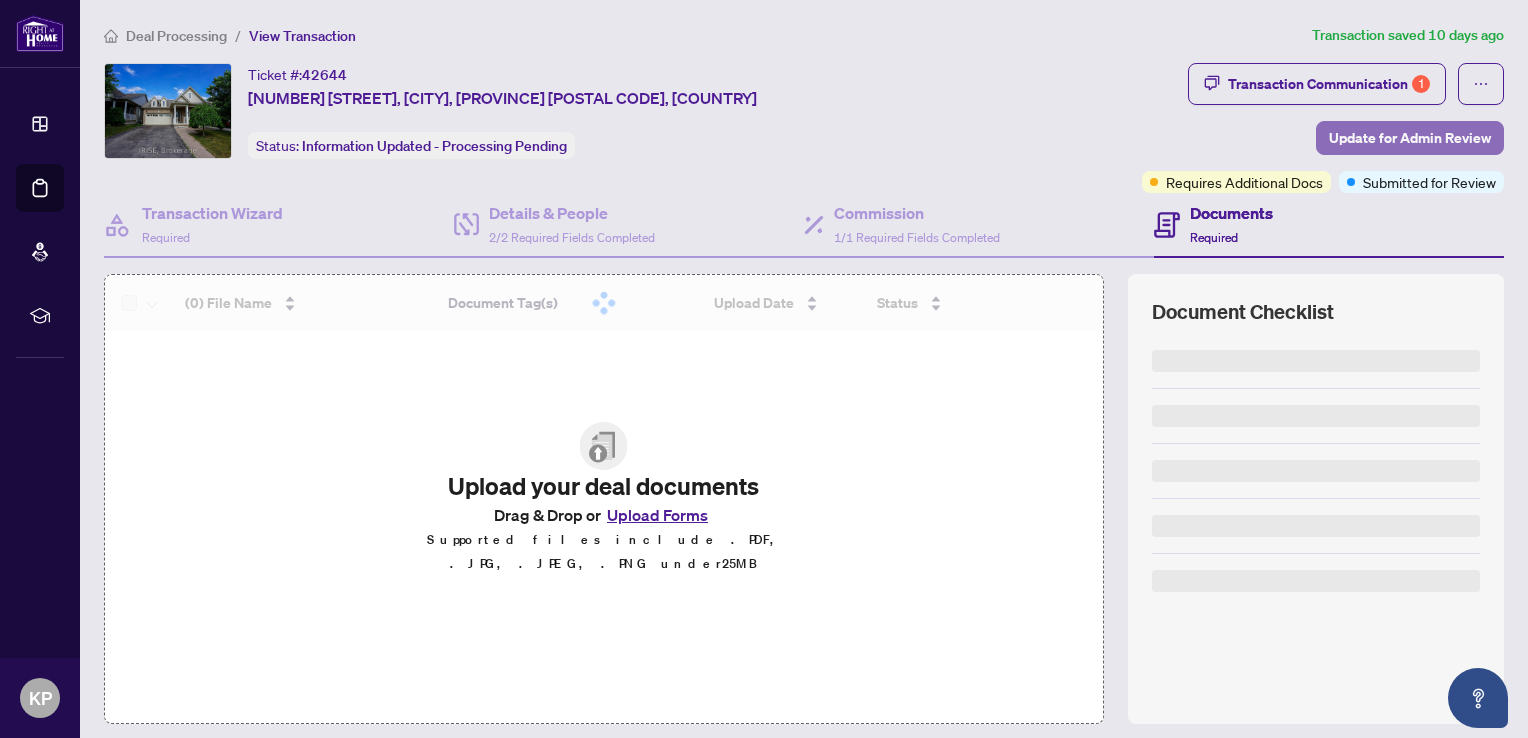 click on "Update for Admin Review" at bounding box center [1410, 138] 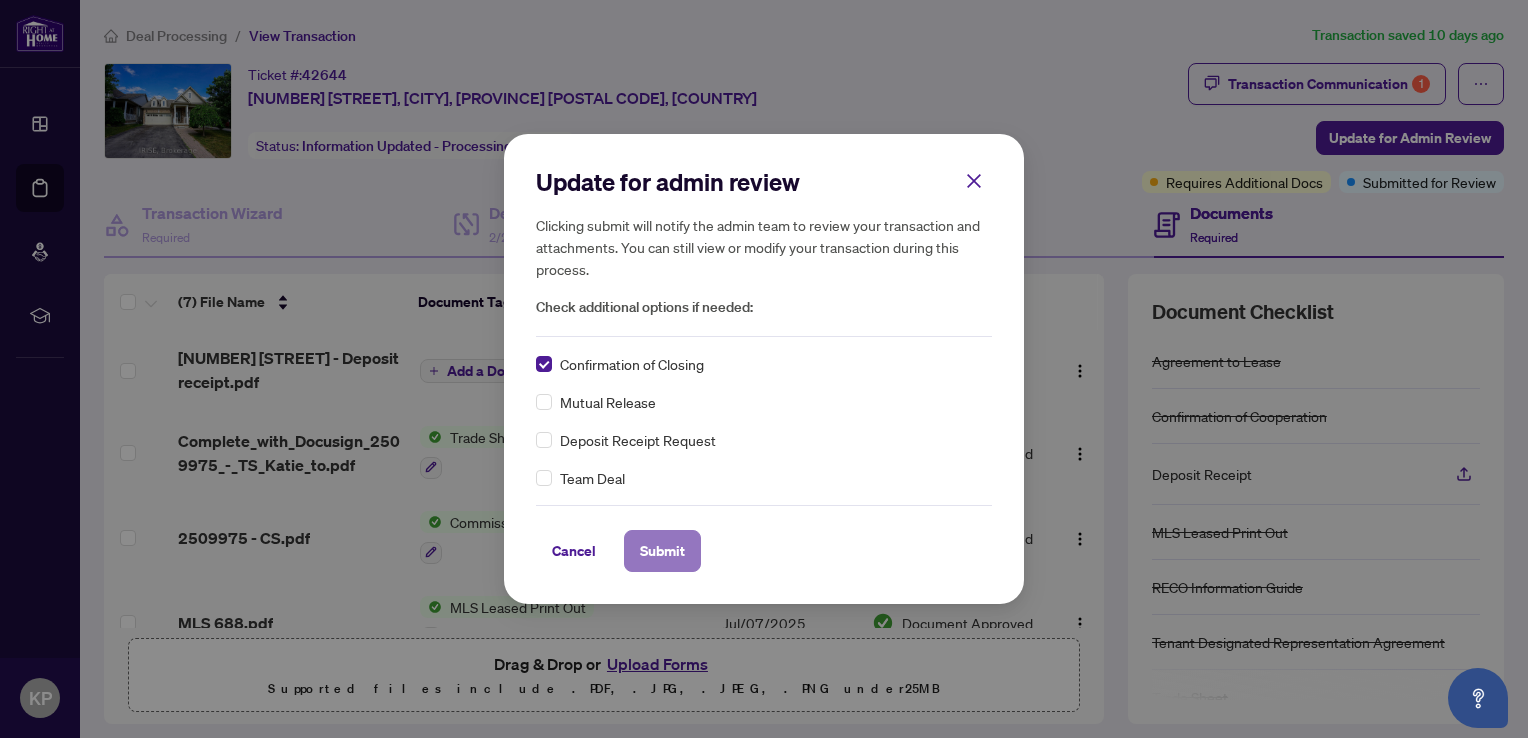 click on "Submit" at bounding box center [662, 551] 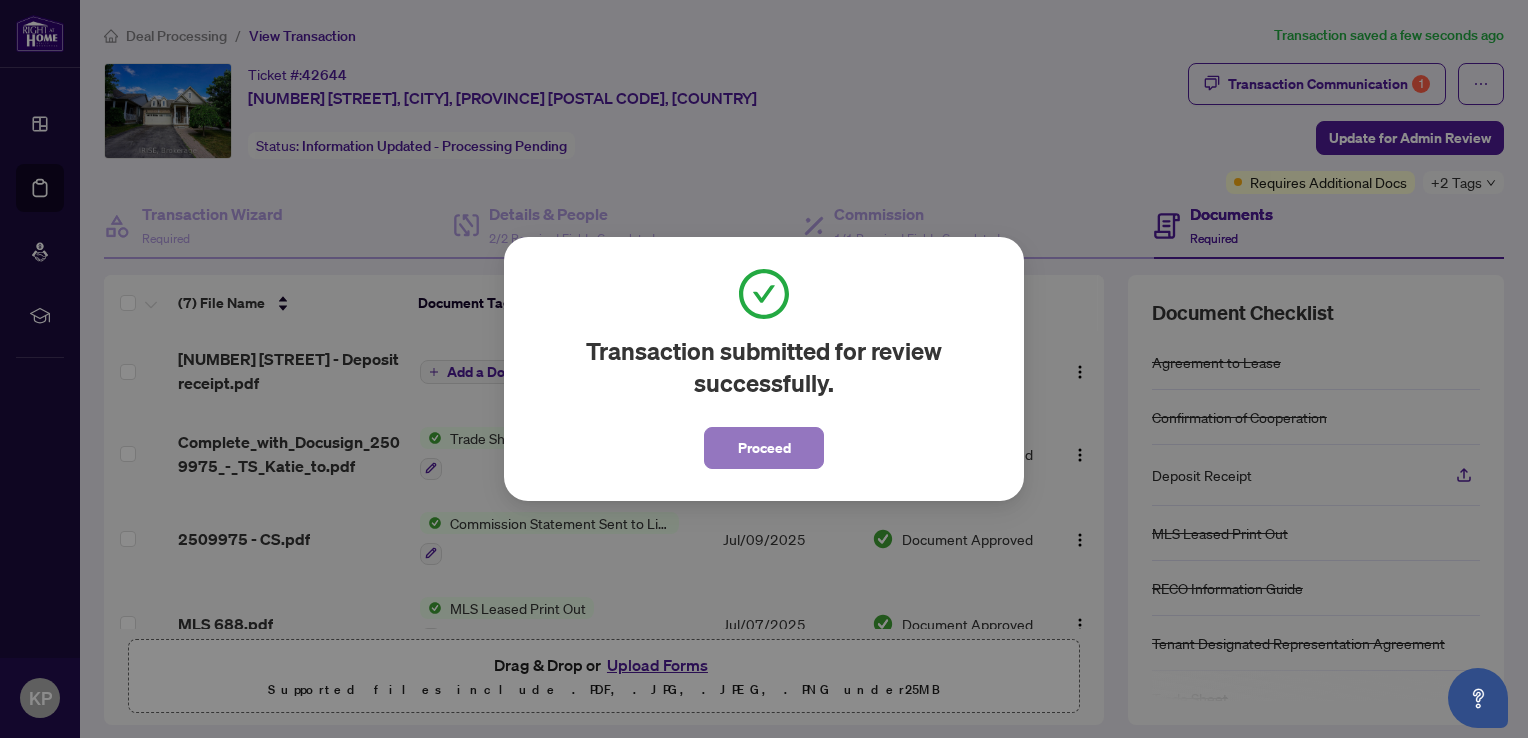 click on "Proceed" at bounding box center (764, 448) 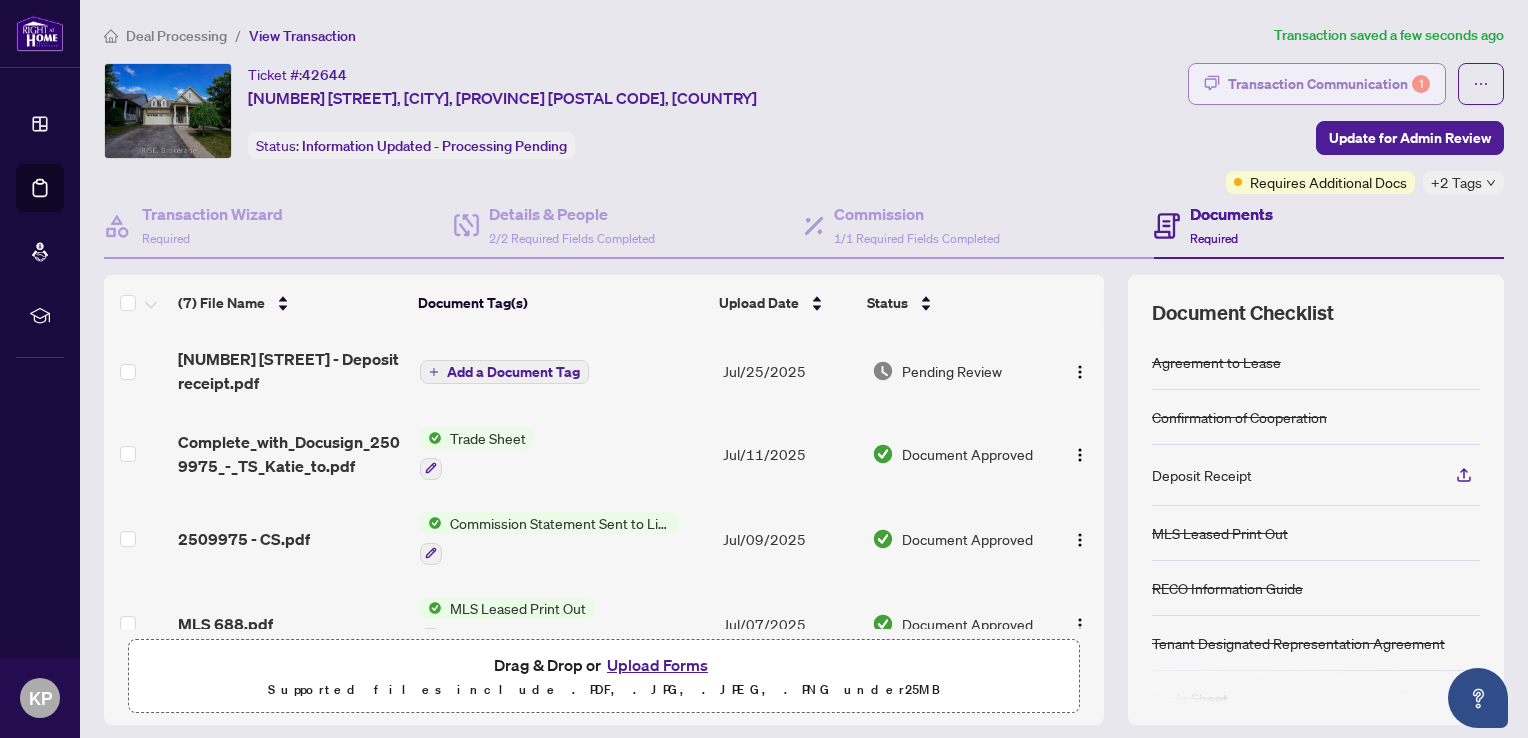 click on "Transaction Communication 1" at bounding box center (1329, 84) 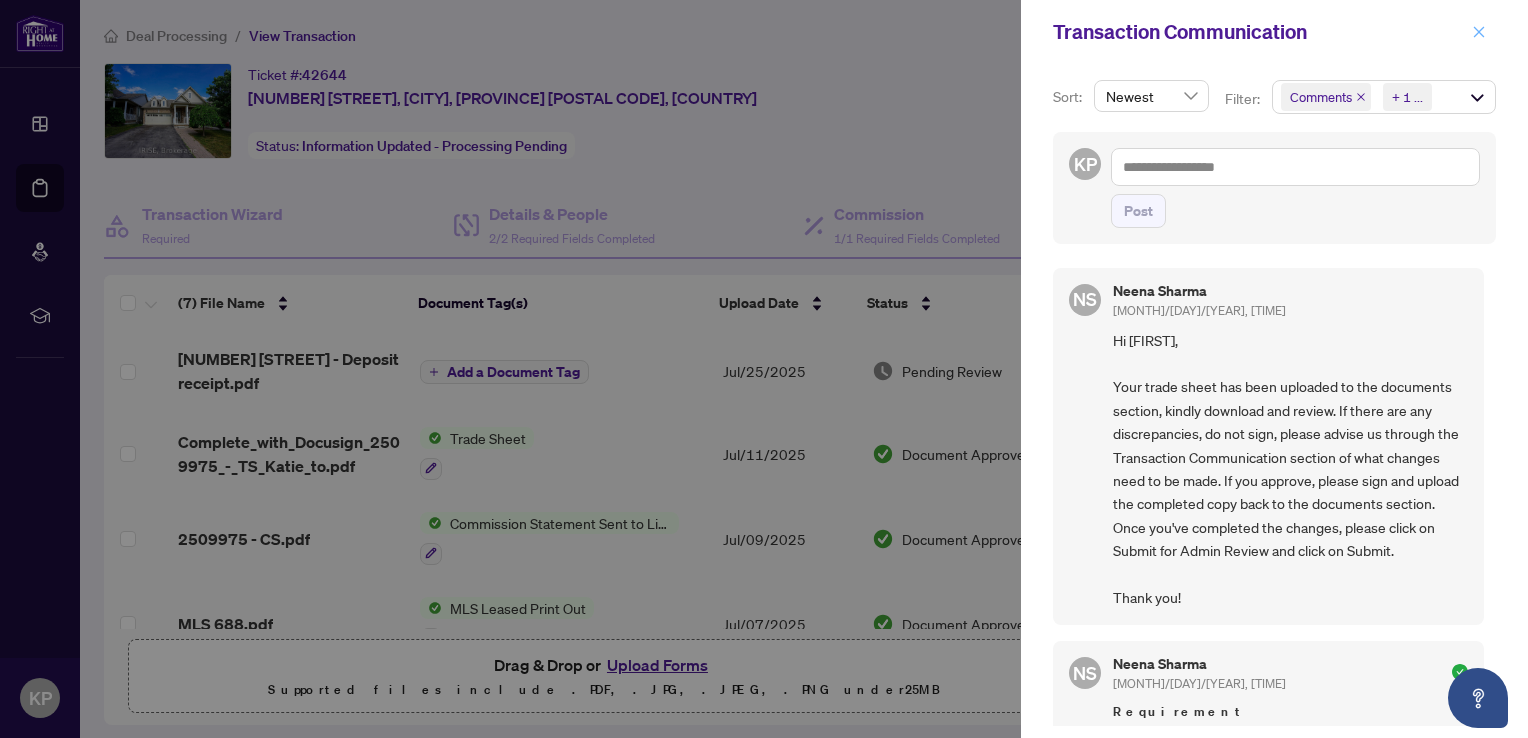click 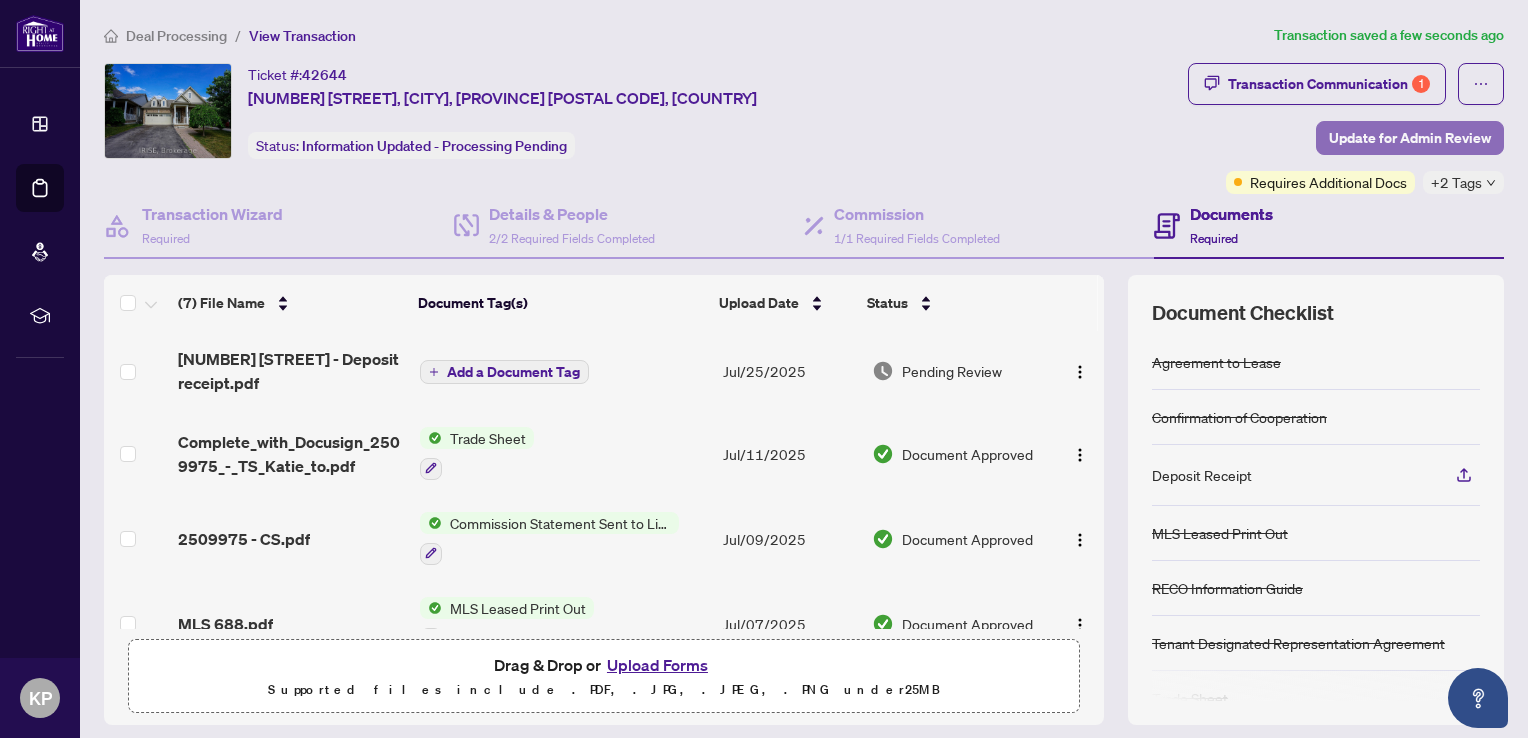 click on "Update for Admin Review" at bounding box center (1410, 138) 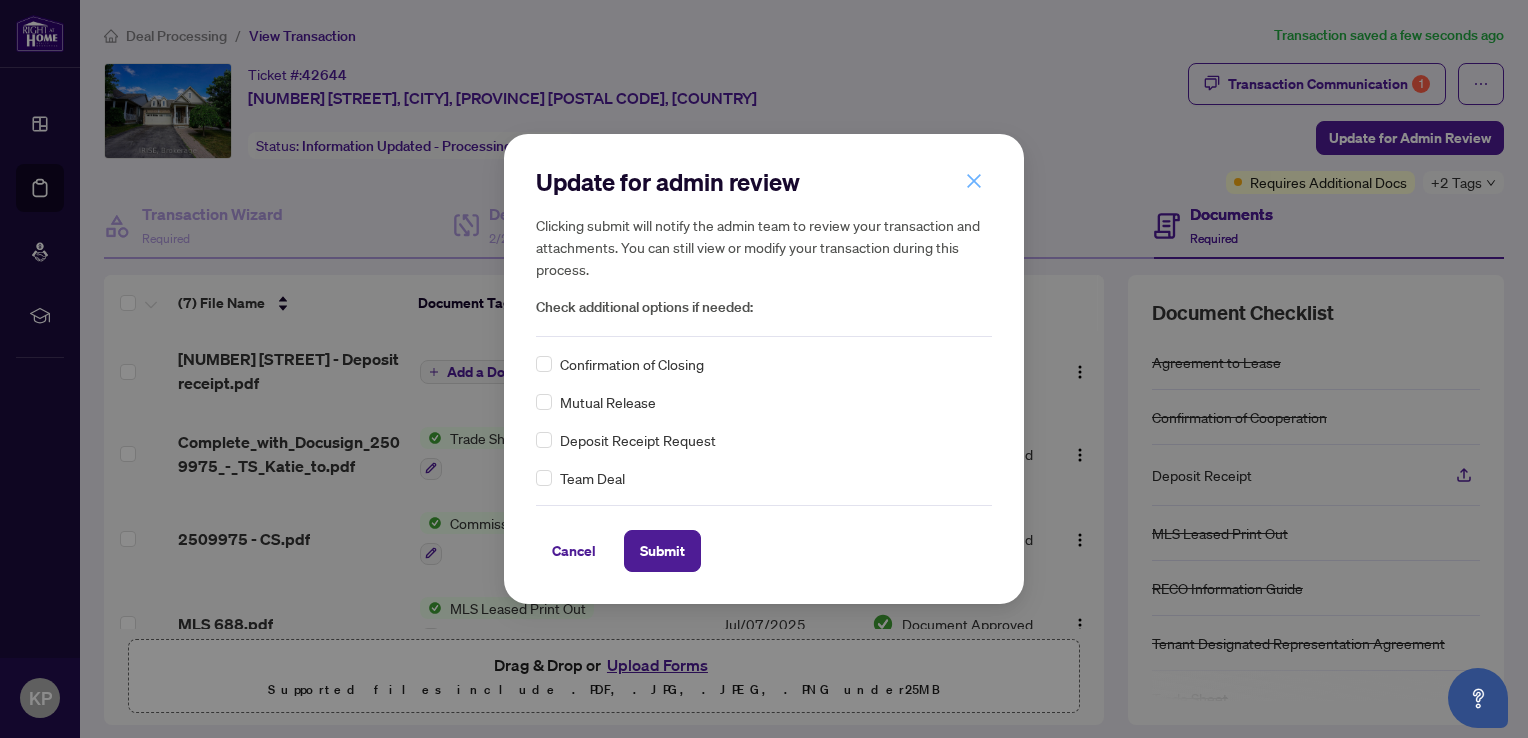 click at bounding box center [974, 181] 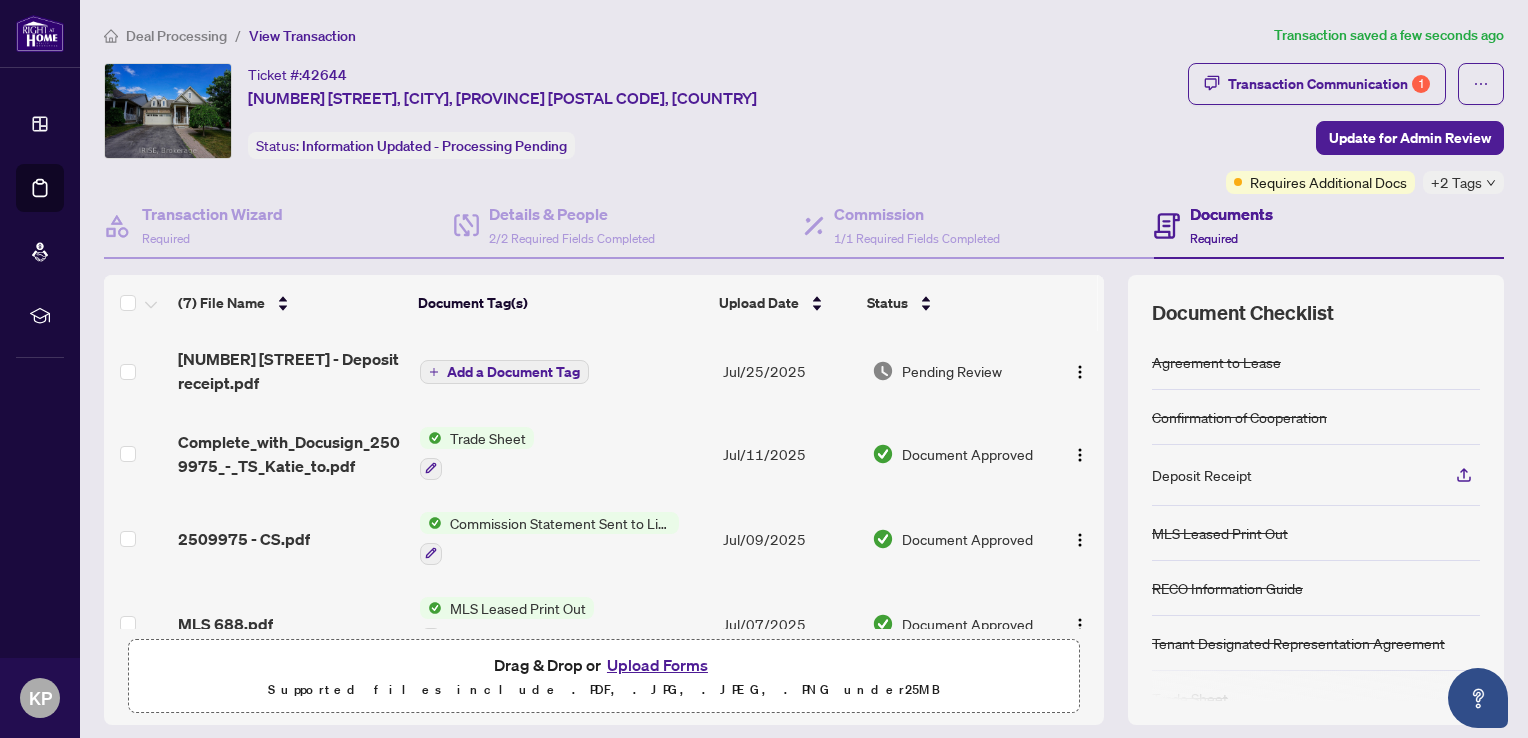 click on "Deal Processing" at bounding box center (176, 36) 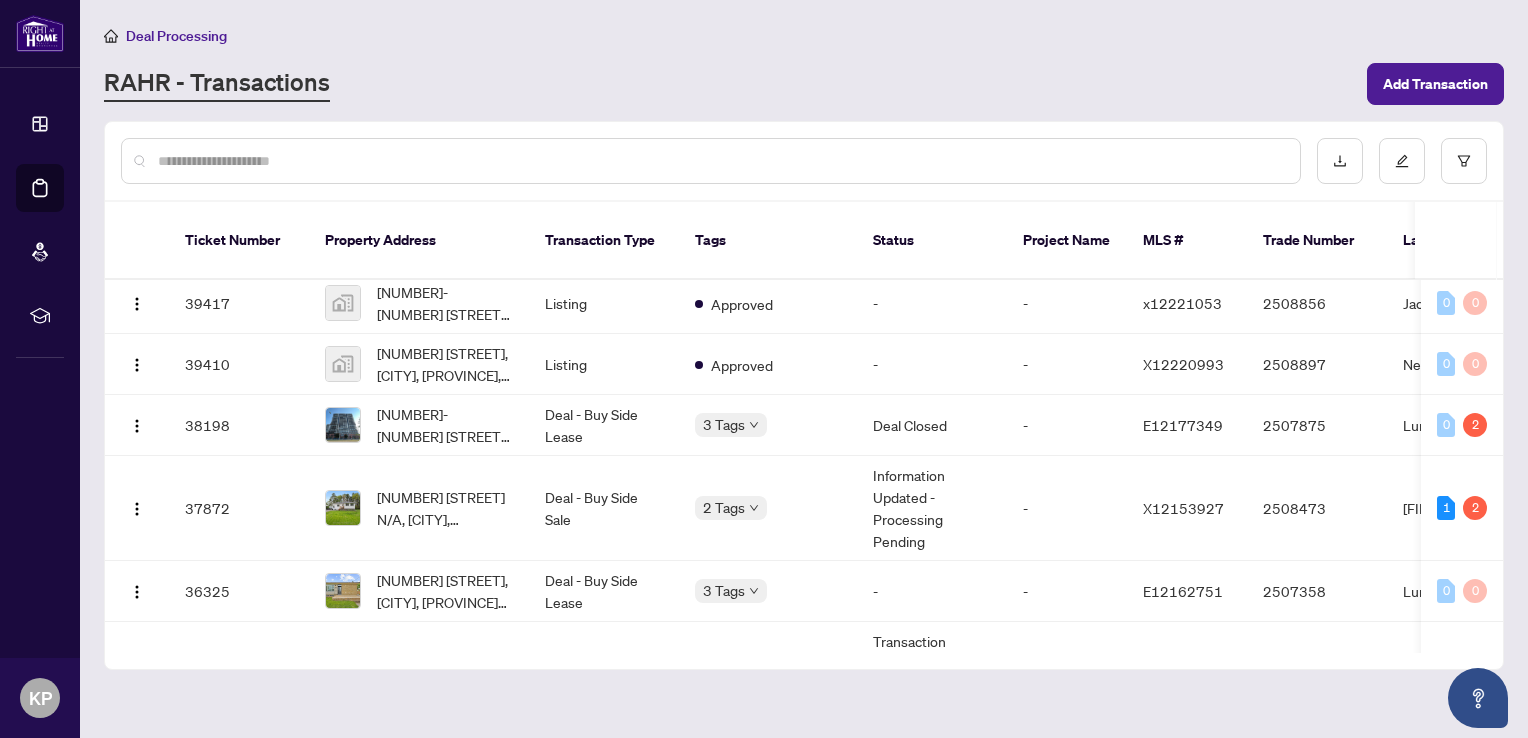 scroll, scrollTop: 521, scrollLeft: 0, axis: vertical 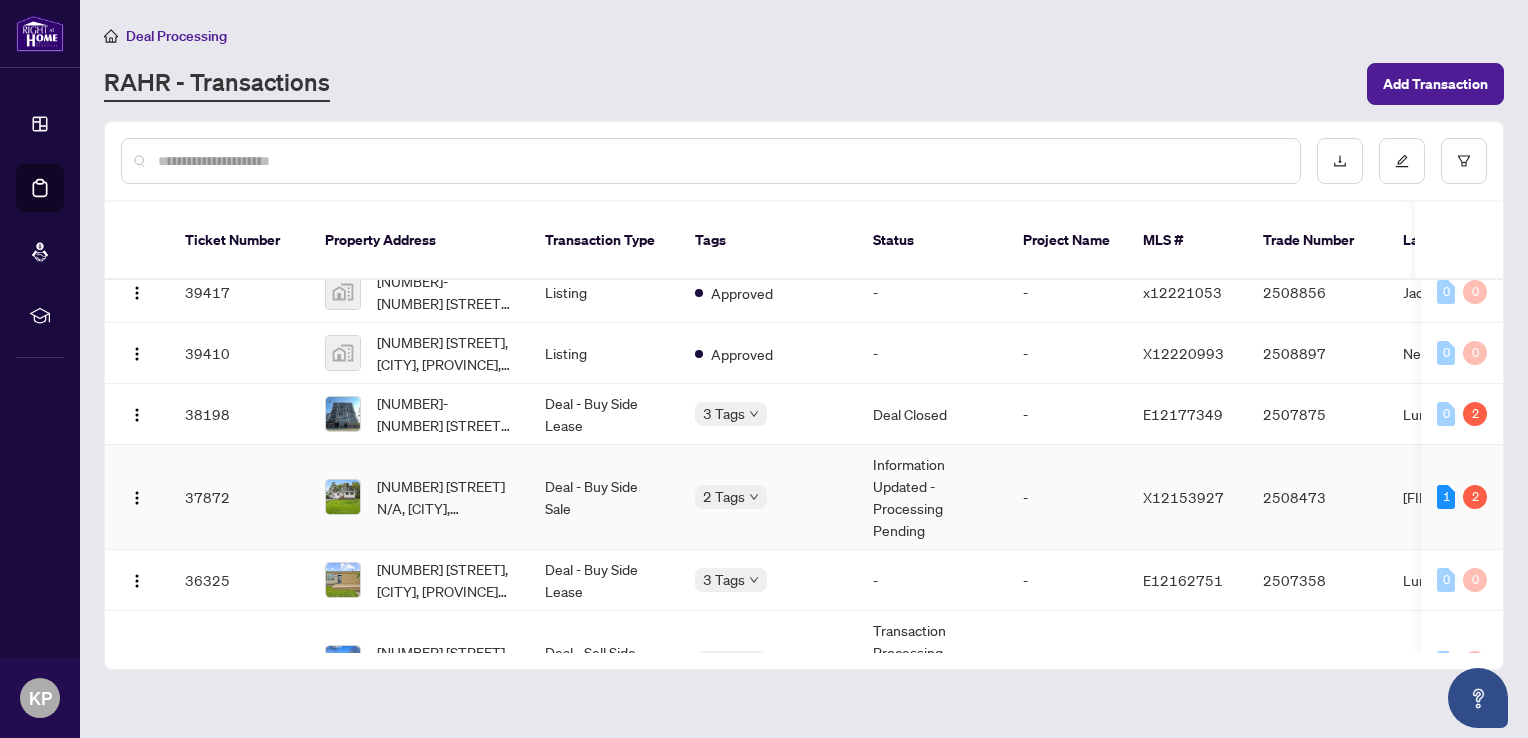 click on "Deal - Buy Side Sale" at bounding box center (604, 497) 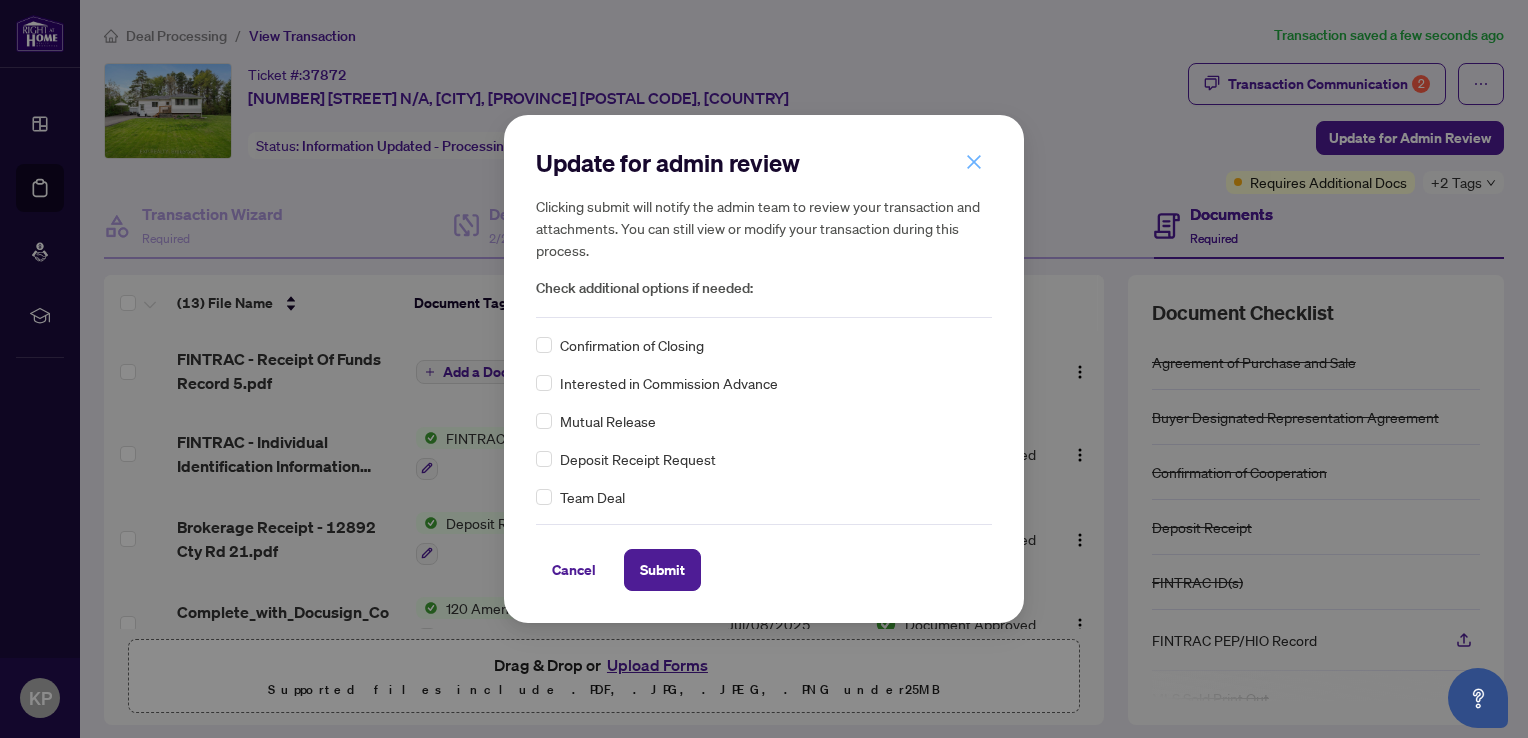 click 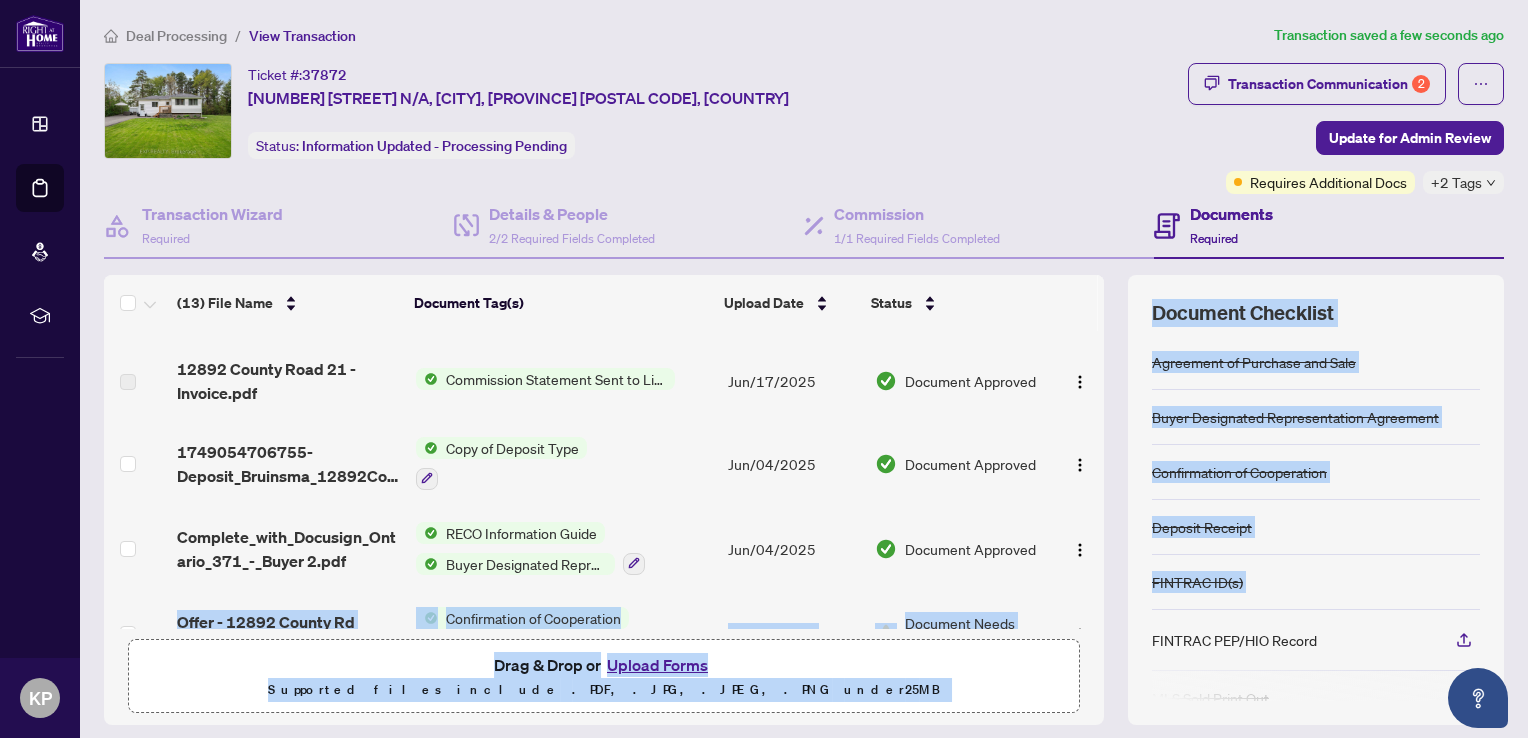 scroll, scrollTop: 796, scrollLeft: 0, axis: vertical 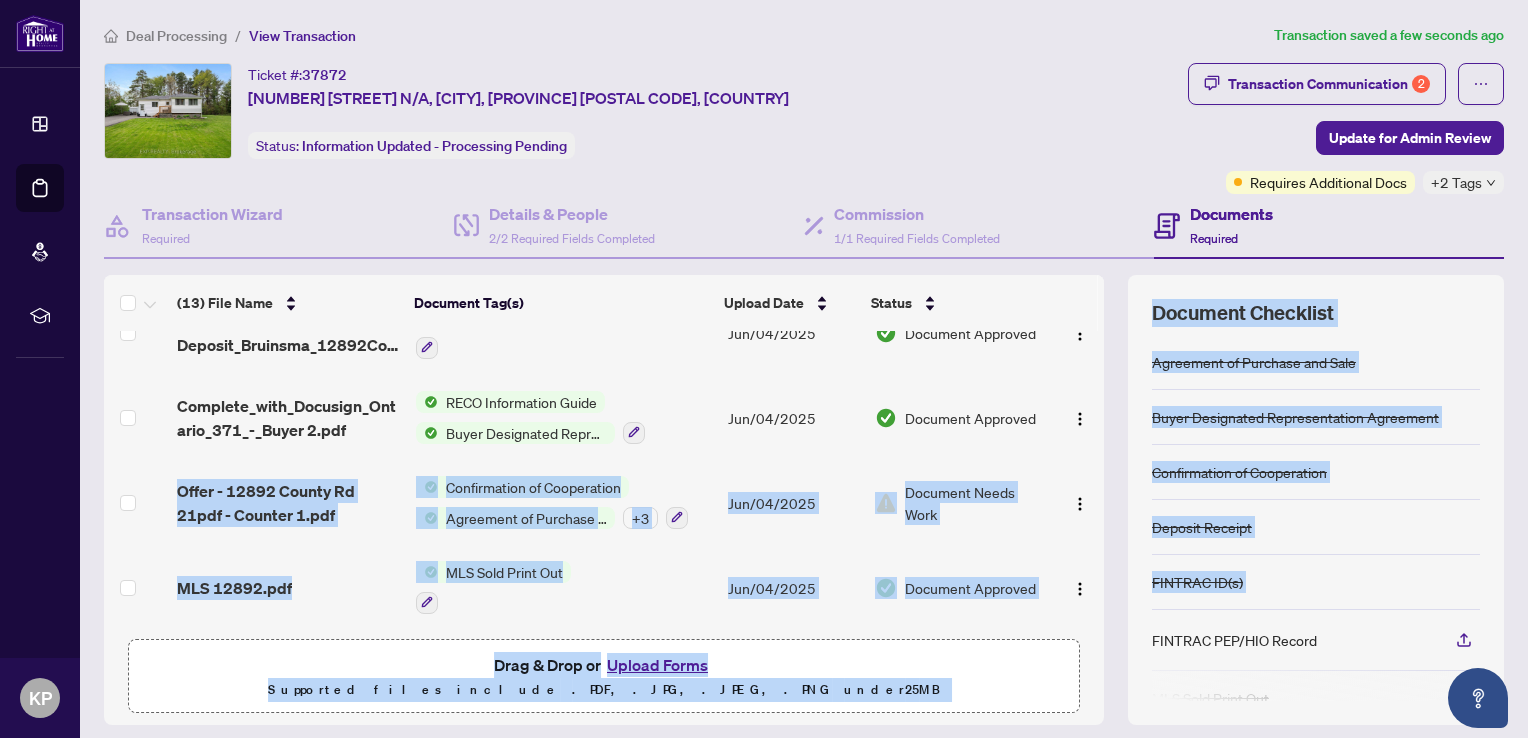 drag, startPoint x: 1081, startPoint y: 527, endPoint x: 1121, endPoint y: 684, distance: 162.01543 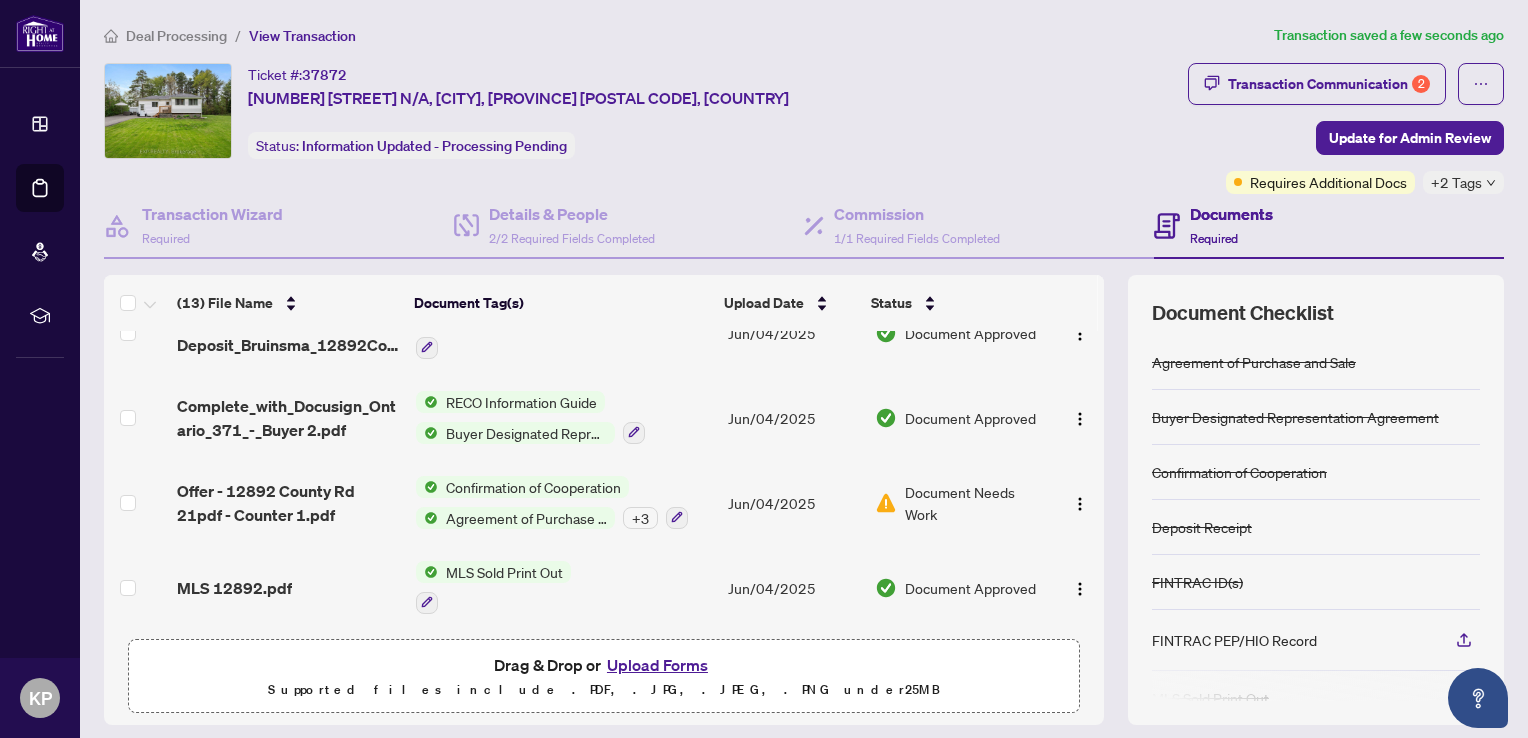 click on "Ticket #:  37872 [NUMBER] [STREET] N/A, [CITY], [PROVINCE] [POSTAL CODE], [COUNTRY] Status:   Information Updated - Processing Pending" at bounding box center (642, 111) 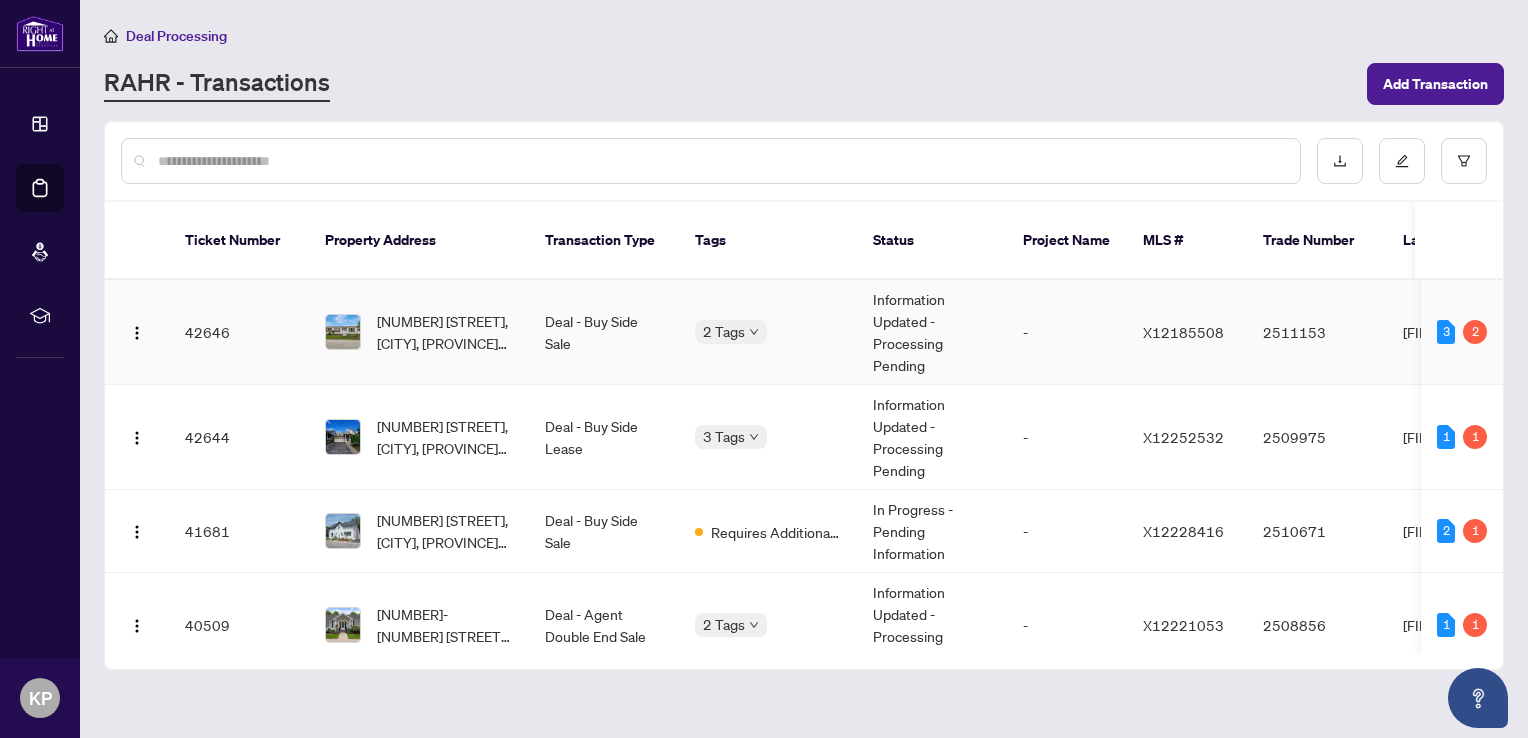 click on "Deal - Buy Side Sale" at bounding box center [604, 332] 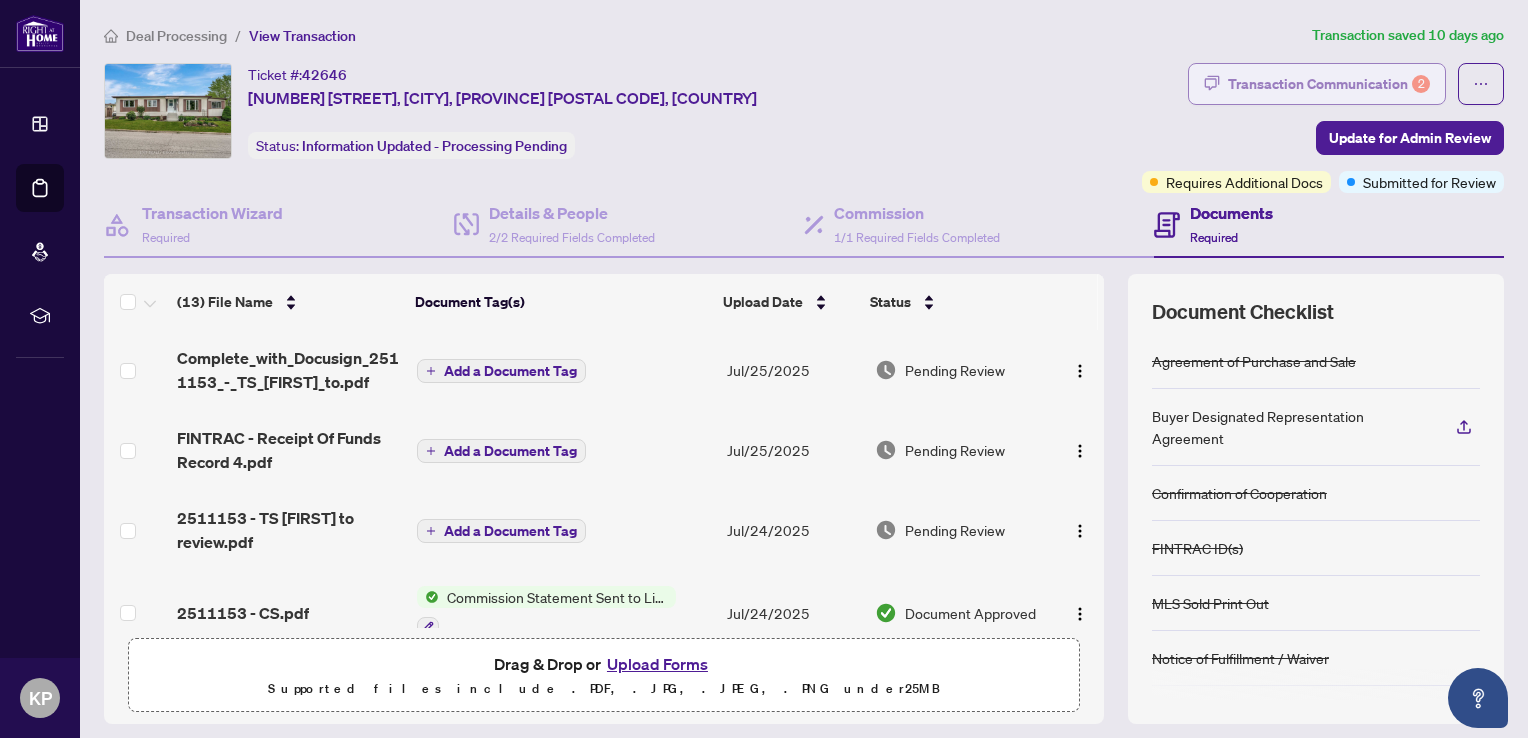 click on "Transaction Communication 2" at bounding box center [1329, 84] 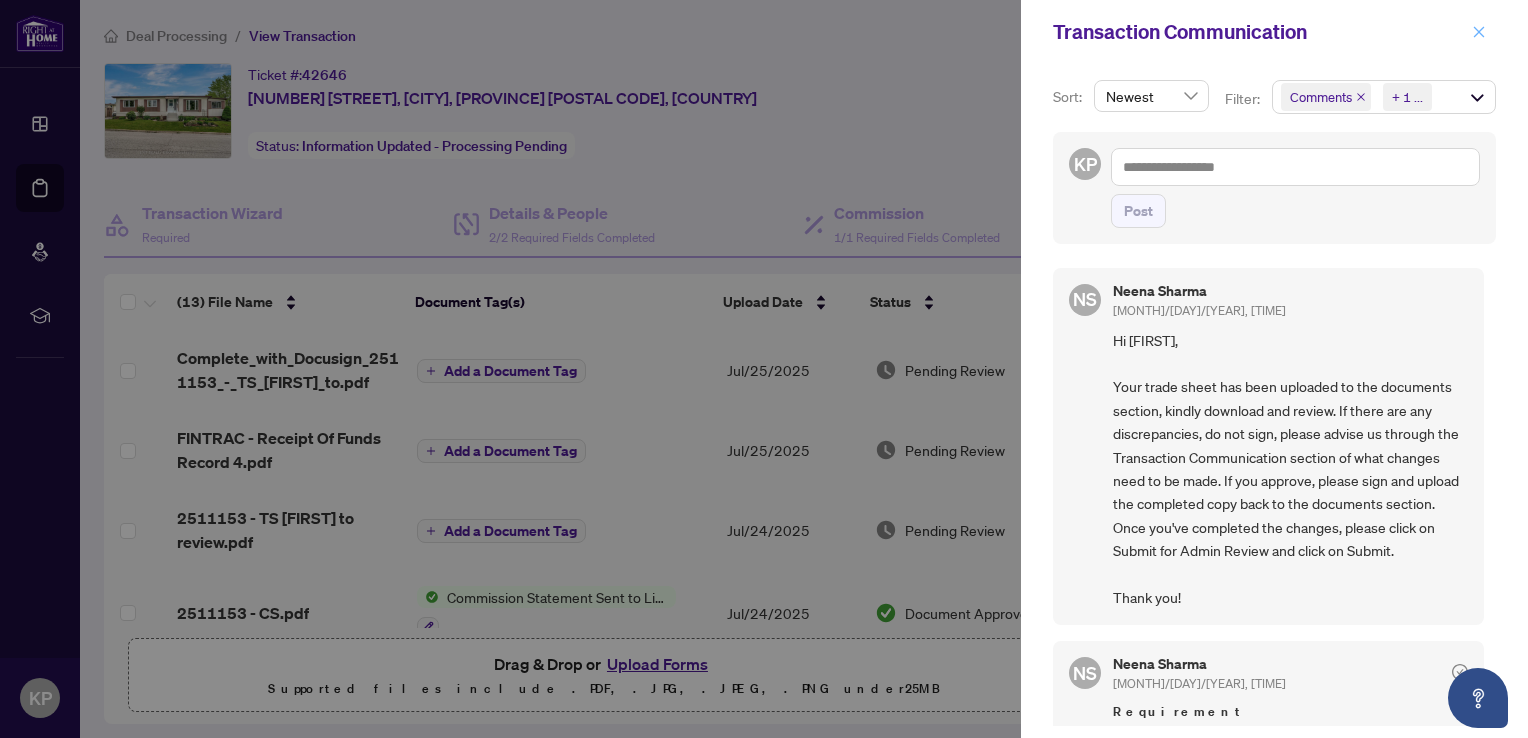 click 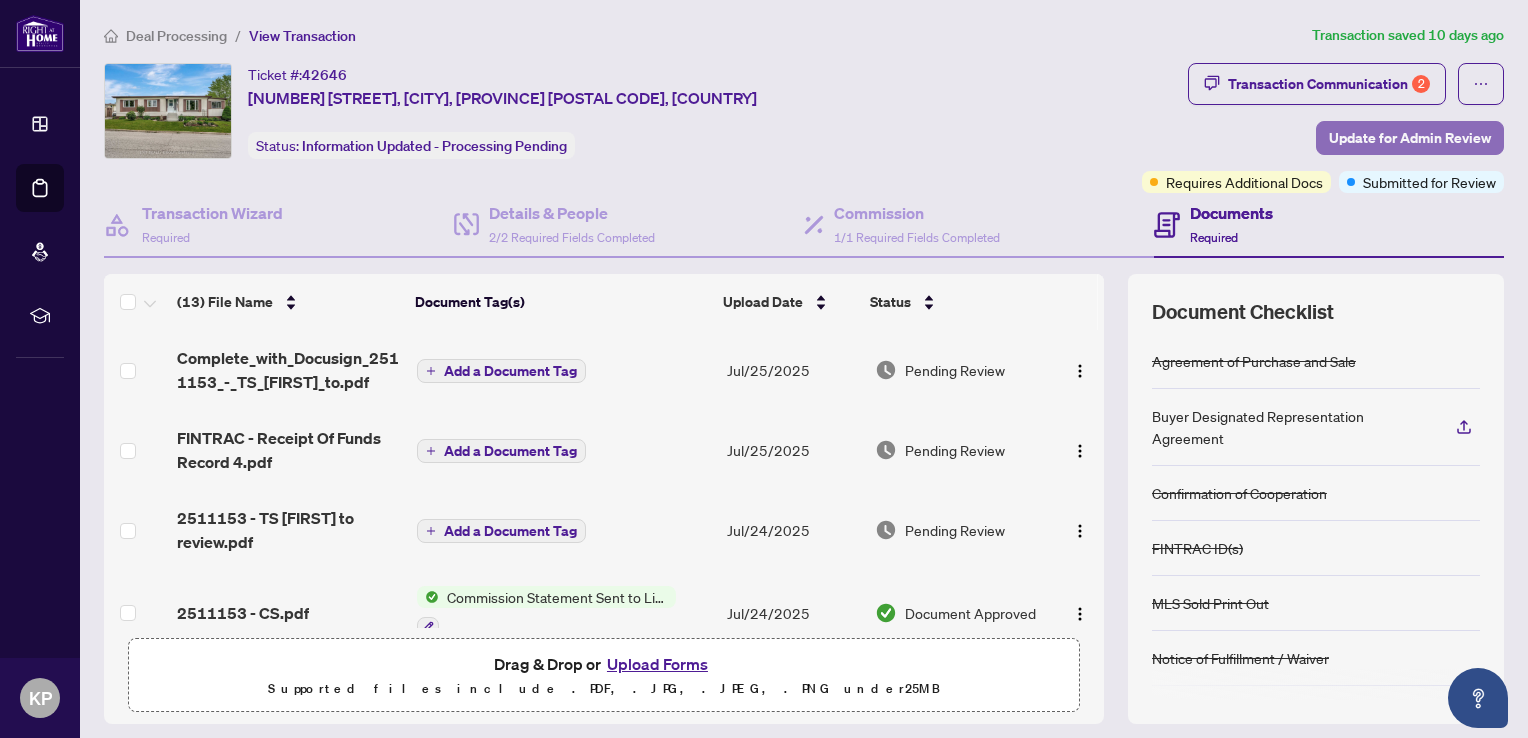 click on "Update for Admin Review" at bounding box center [1410, 138] 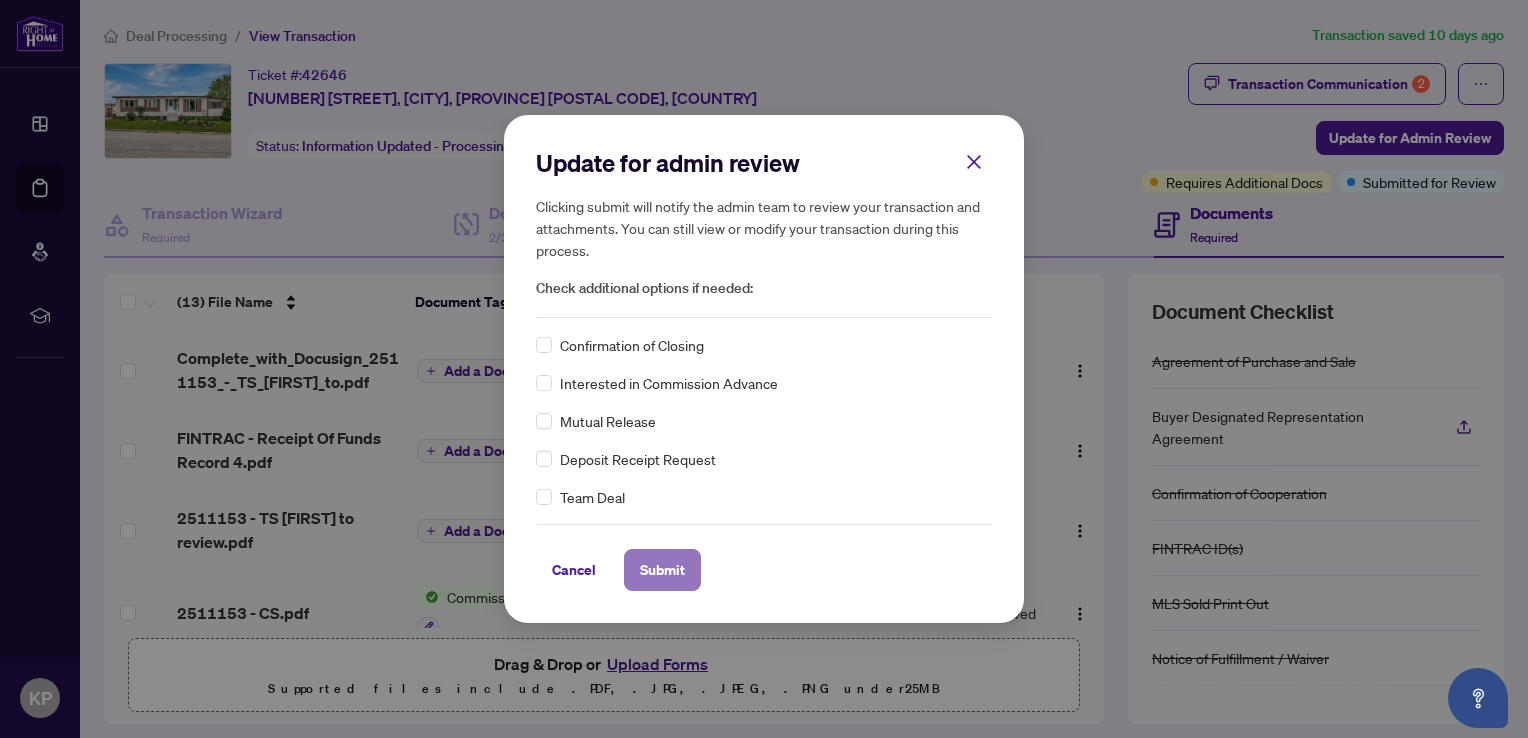 click on "Submit" at bounding box center (662, 570) 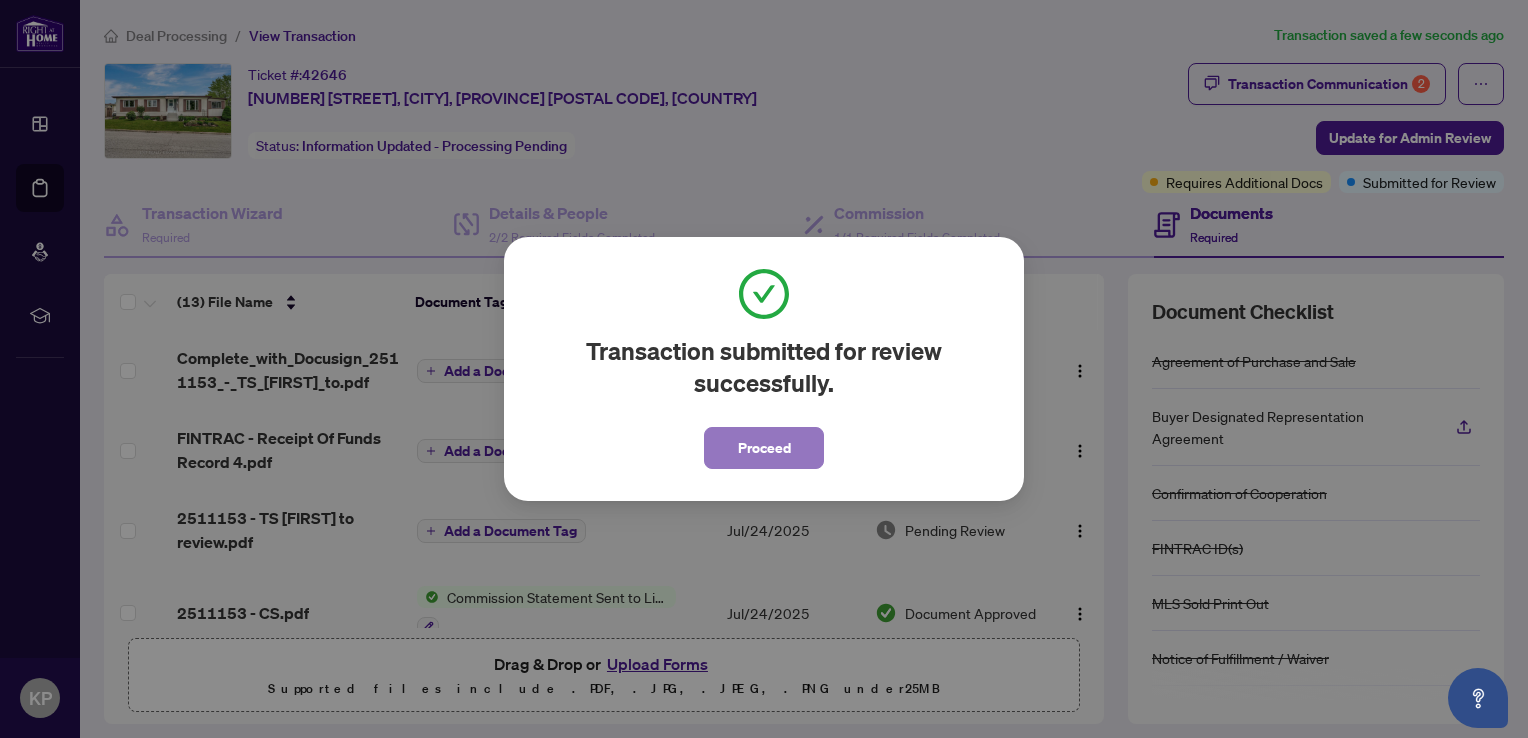 click on "Proceed" at bounding box center [764, 448] 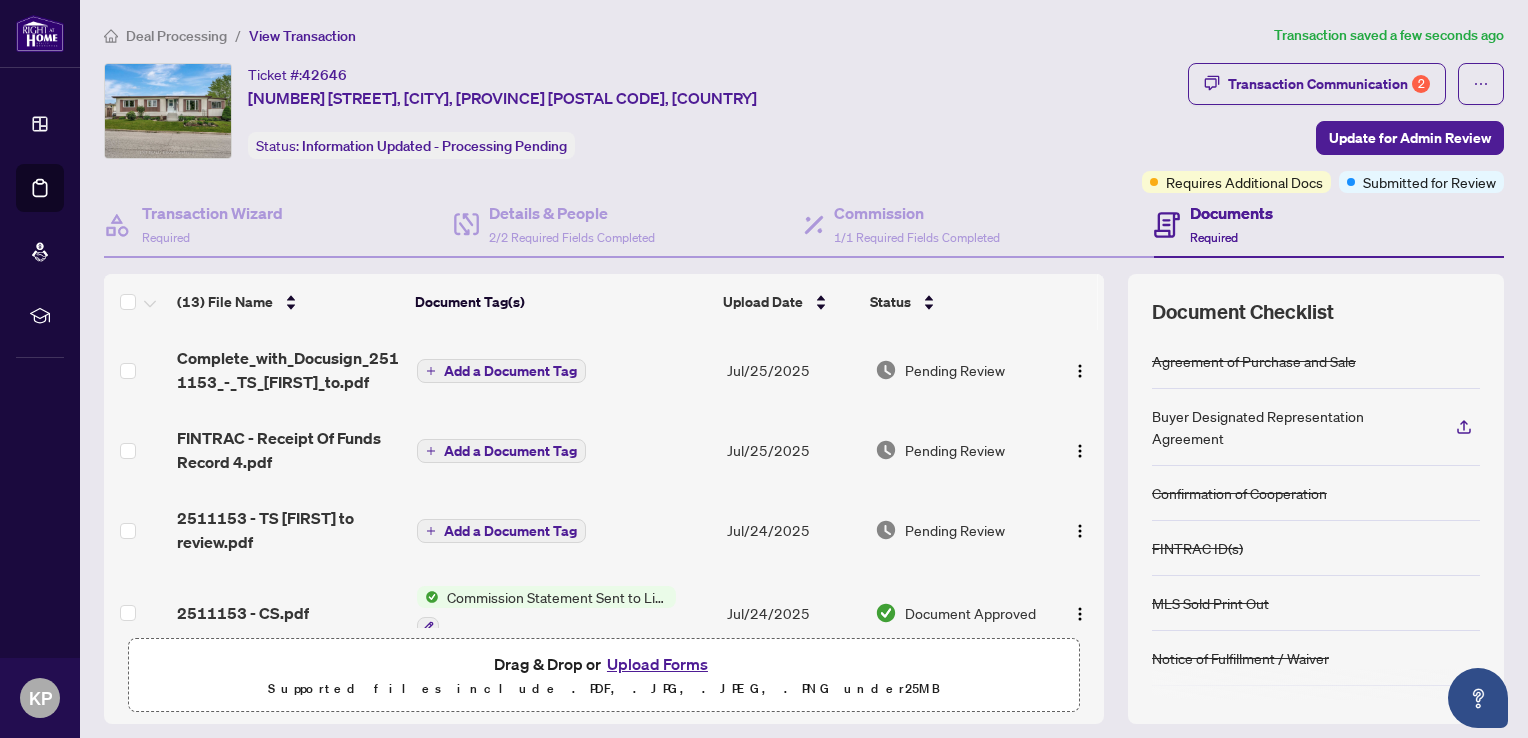click on "Deal Processing" at bounding box center [165, 35] 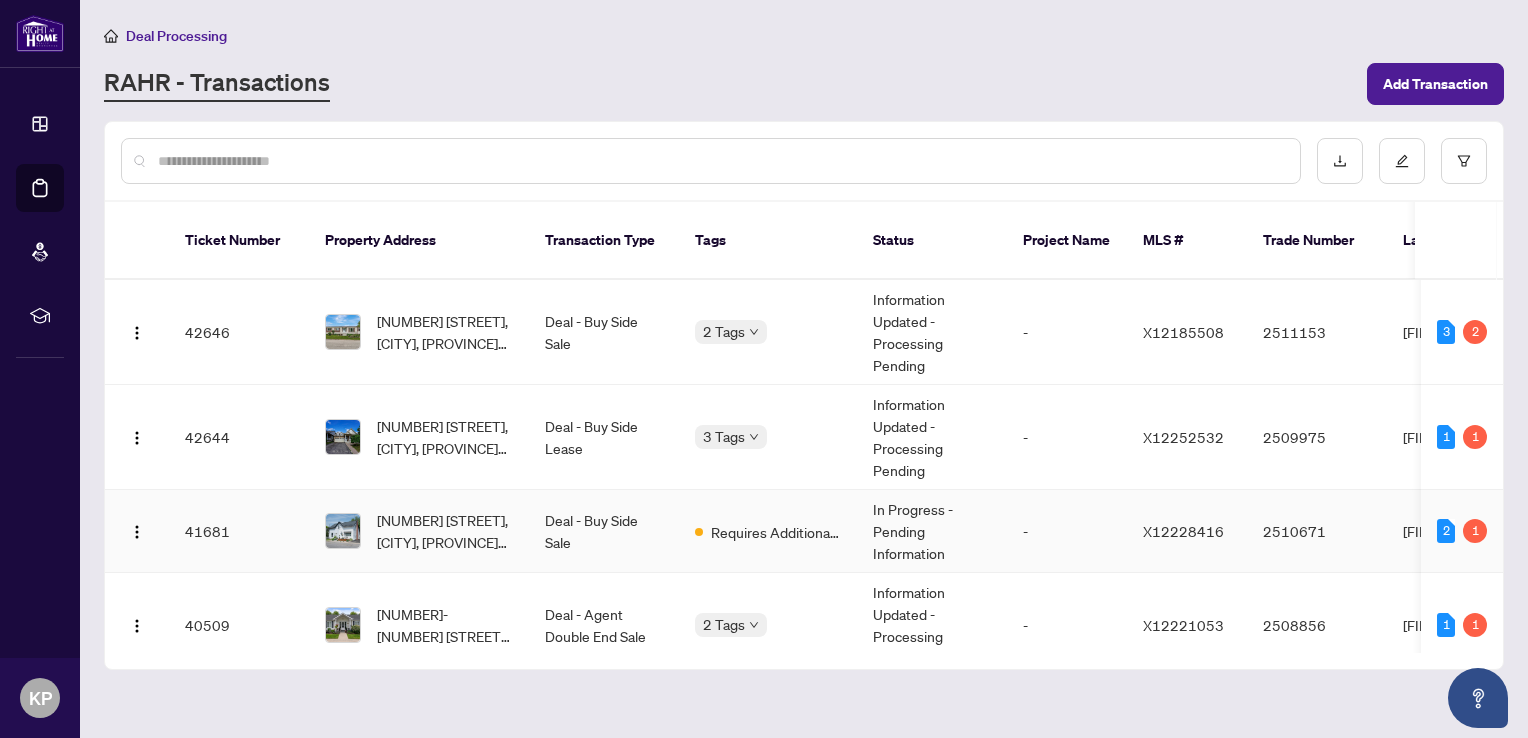 click on "Deal - Buy Side Sale" at bounding box center [604, 531] 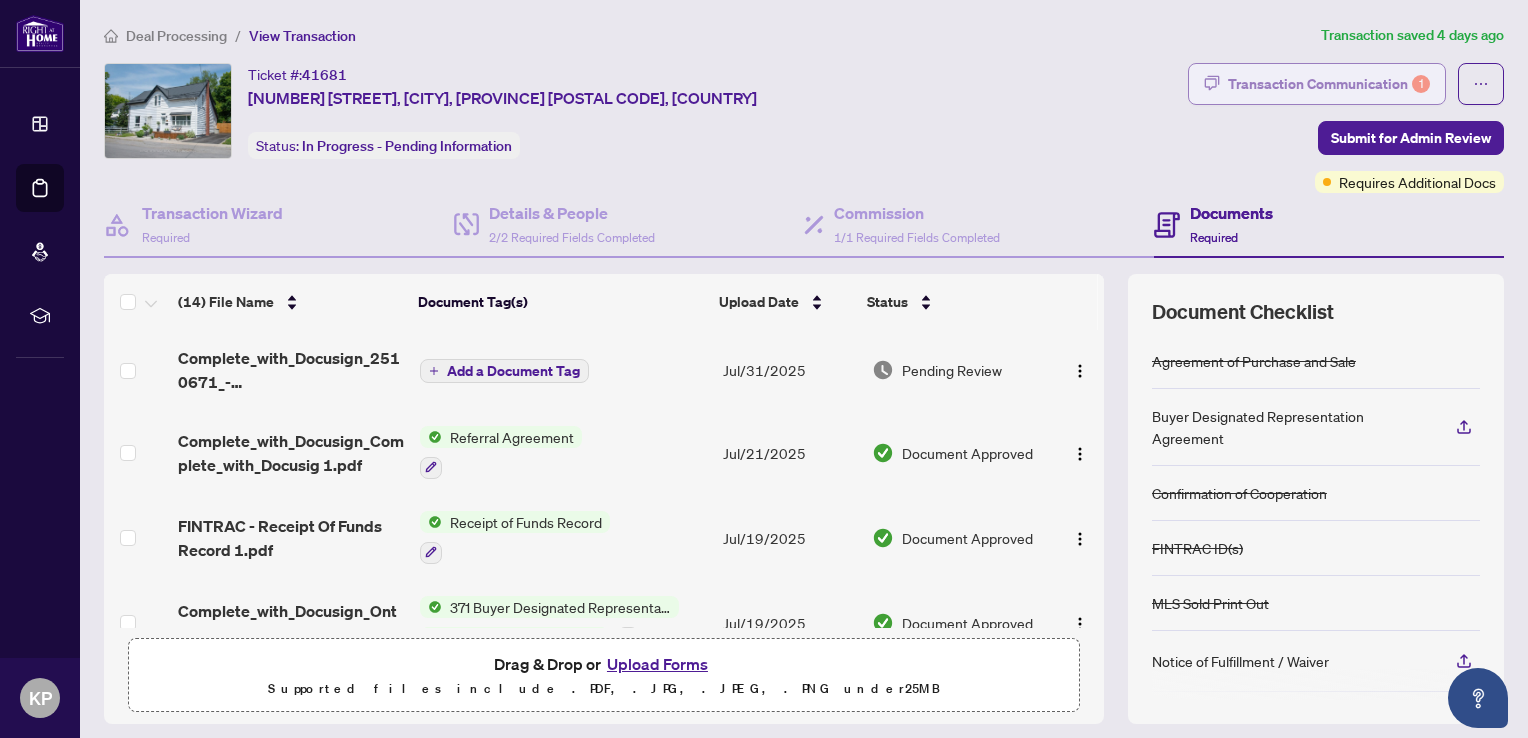 click on "Transaction Communication 1" at bounding box center [1329, 84] 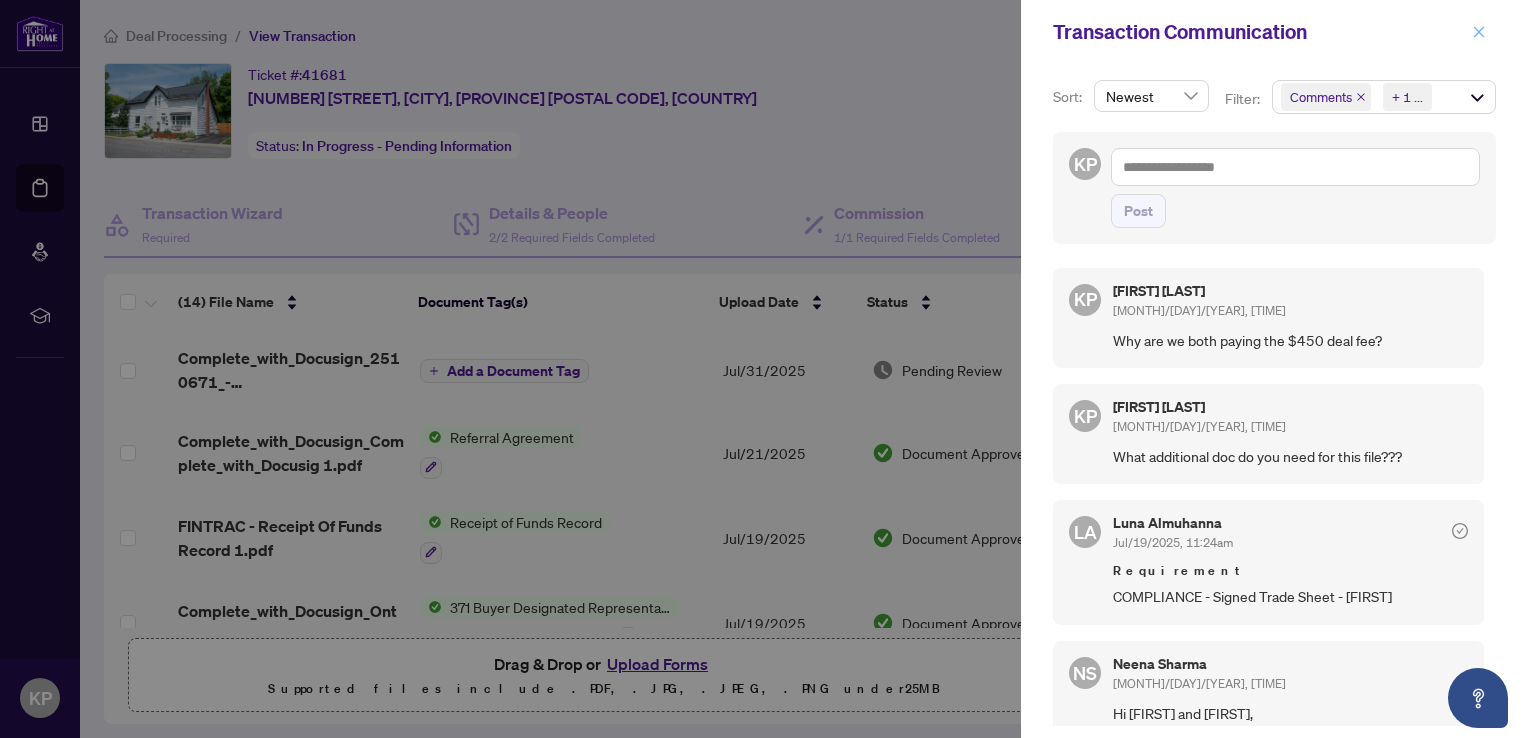 click 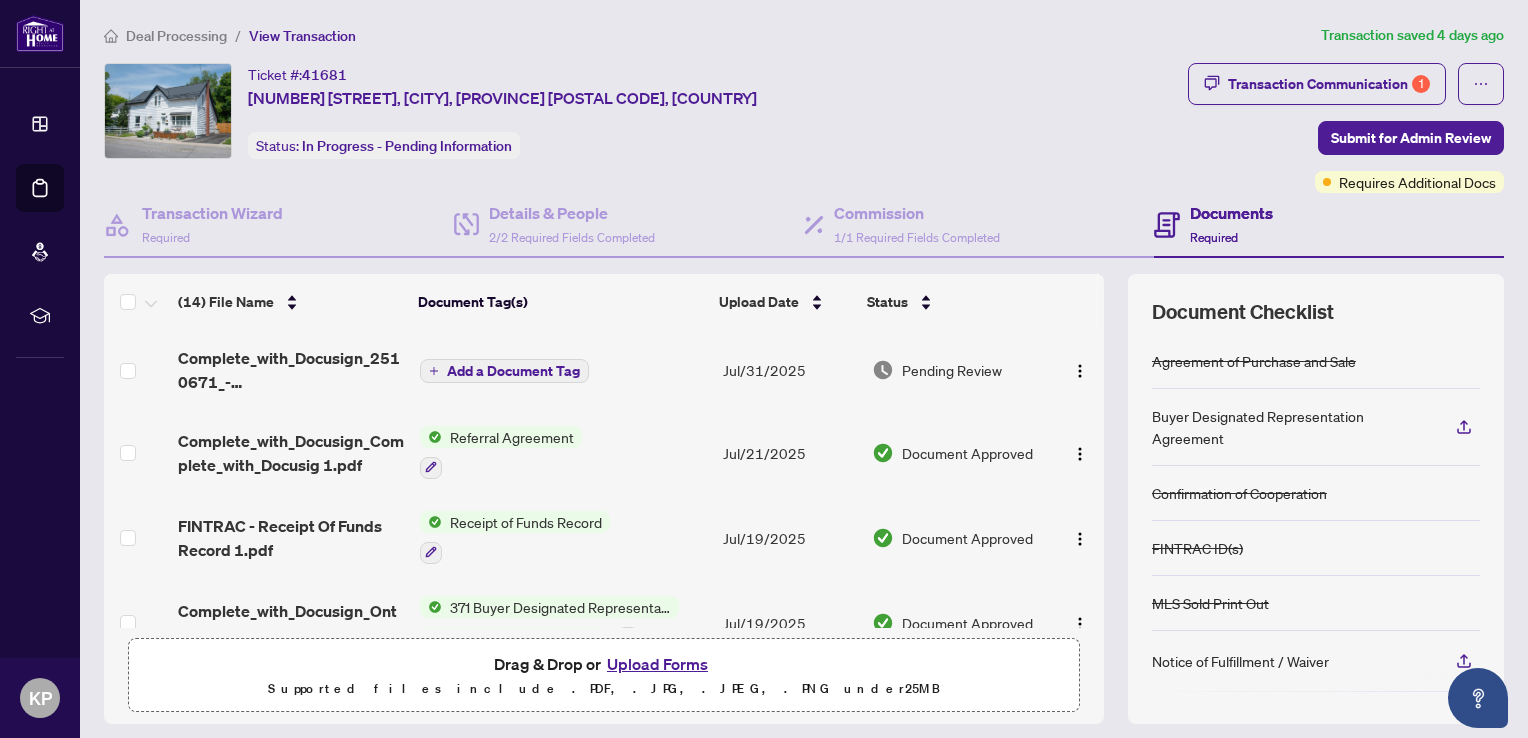 click on "Ticket #:  41681 [NUMBER] [STREET], [CITY], [PROVINCE] [POSTAL CODE], [COUNTRY] Status:   In Progress - Pending Information" at bounding box center [642, 111] 